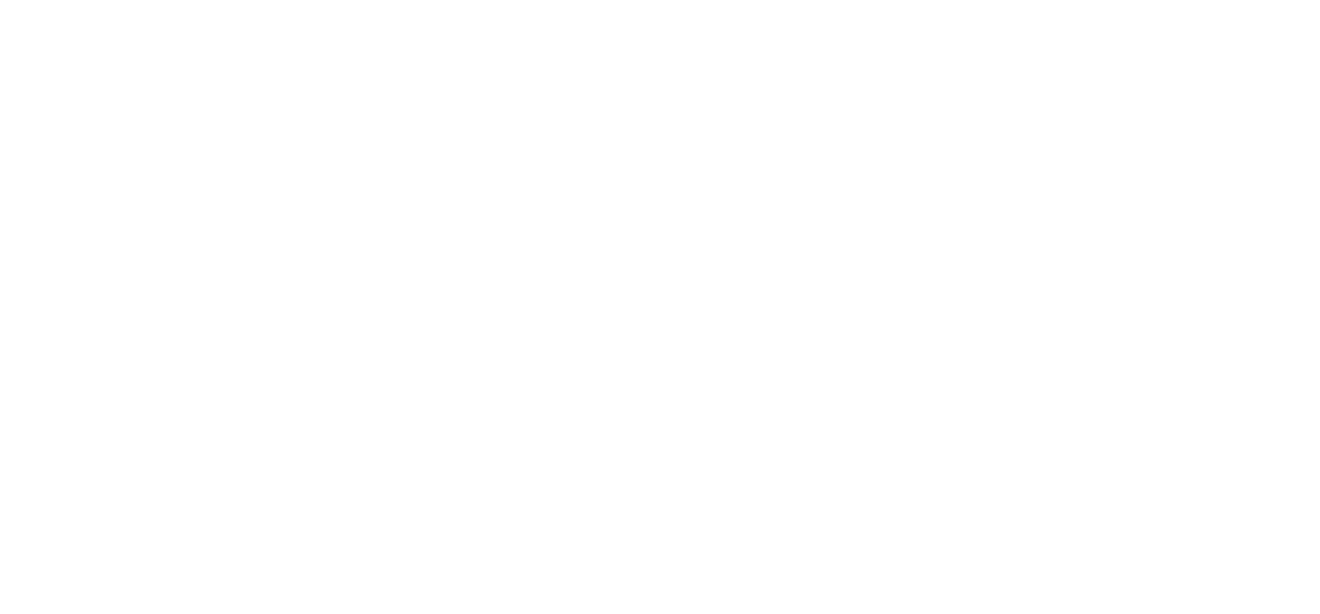 scroll, scrollTop: 0, scrollLeft: 0, axis: both 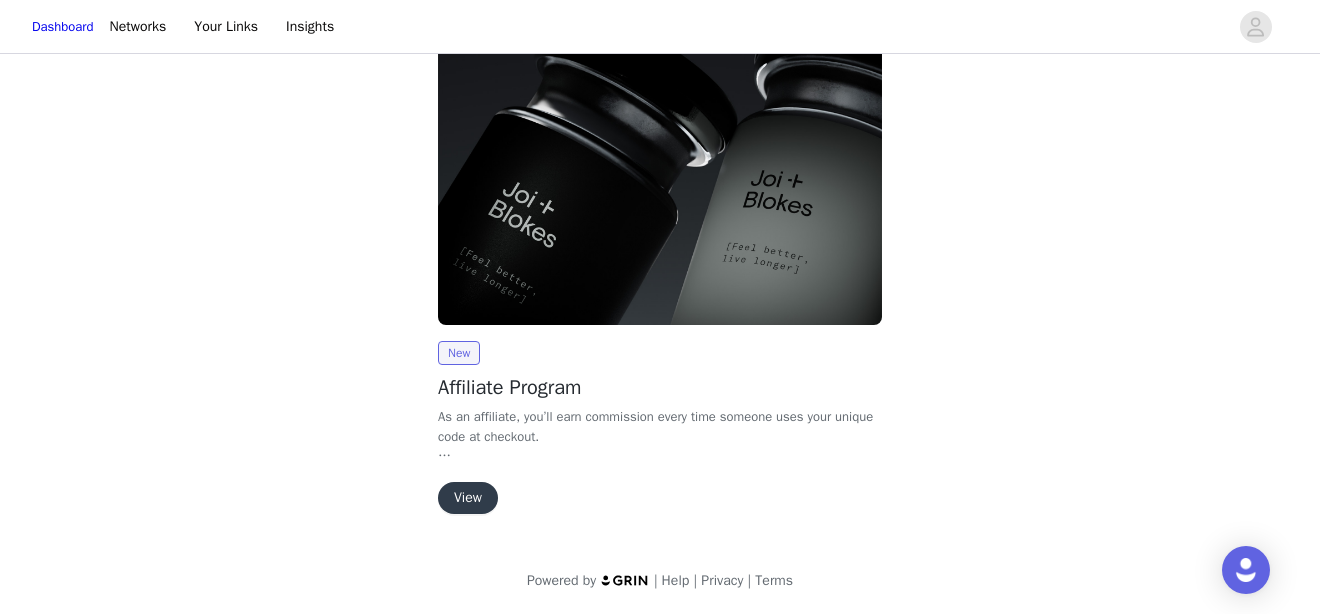 click on "View" at bounding box center (468, 498) 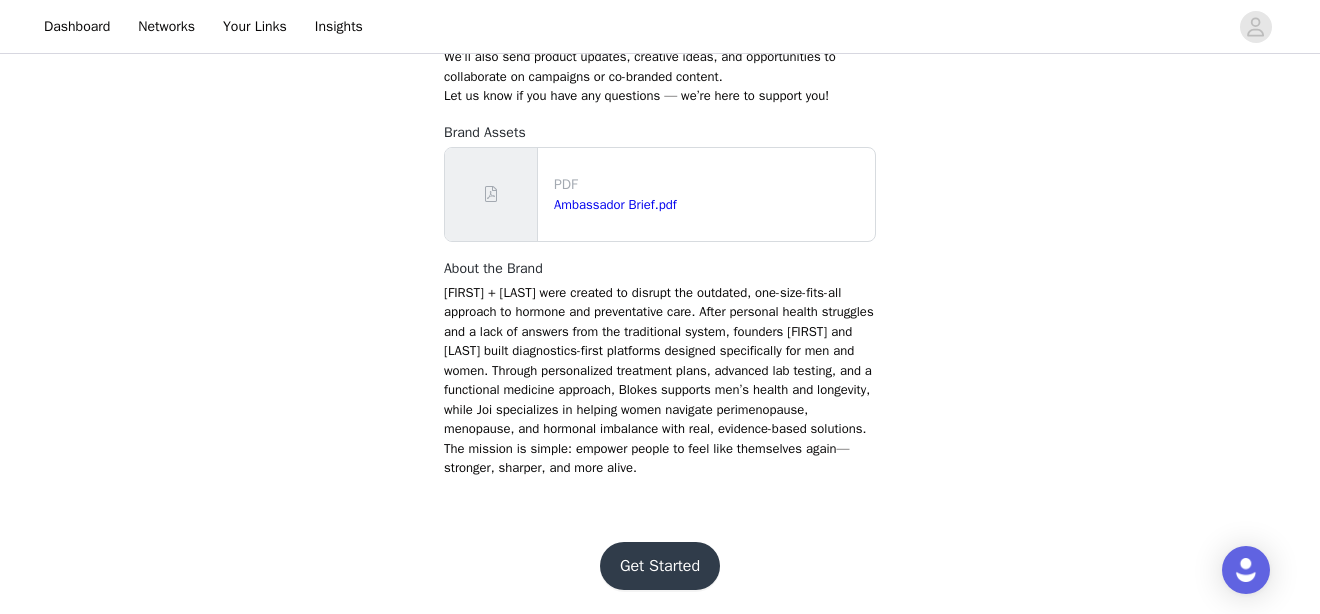 scroll, scrollTop: 804, scrollLeft: 0, axis: vertical 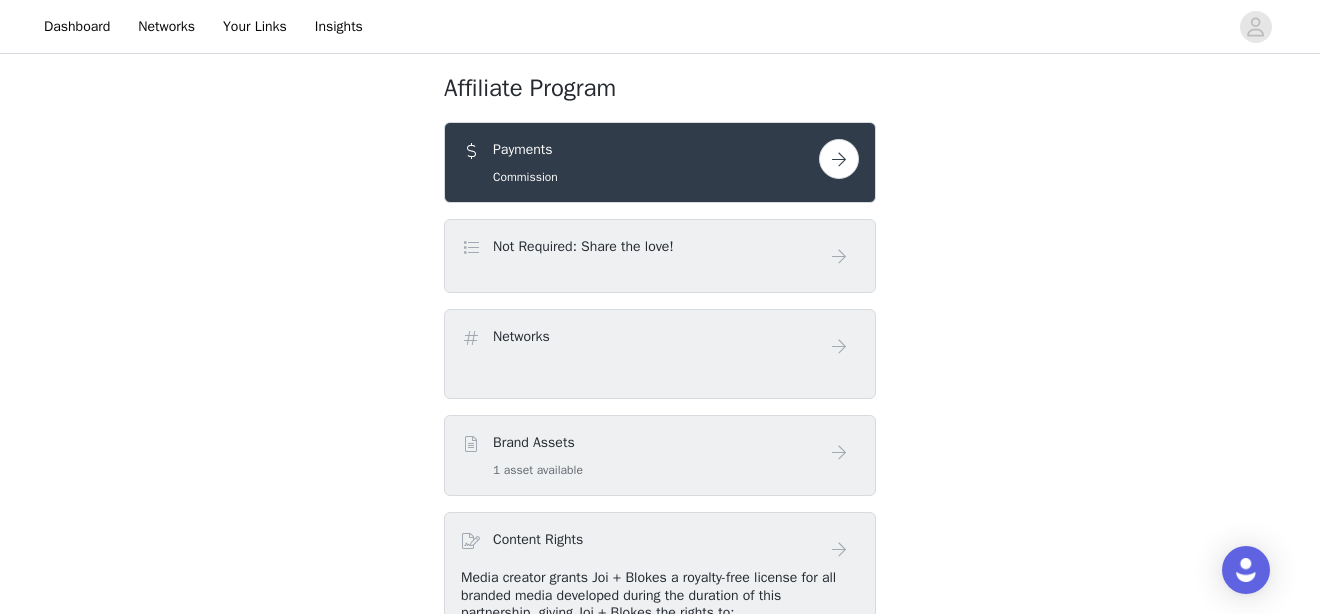 click at bounding box center [839, 159] 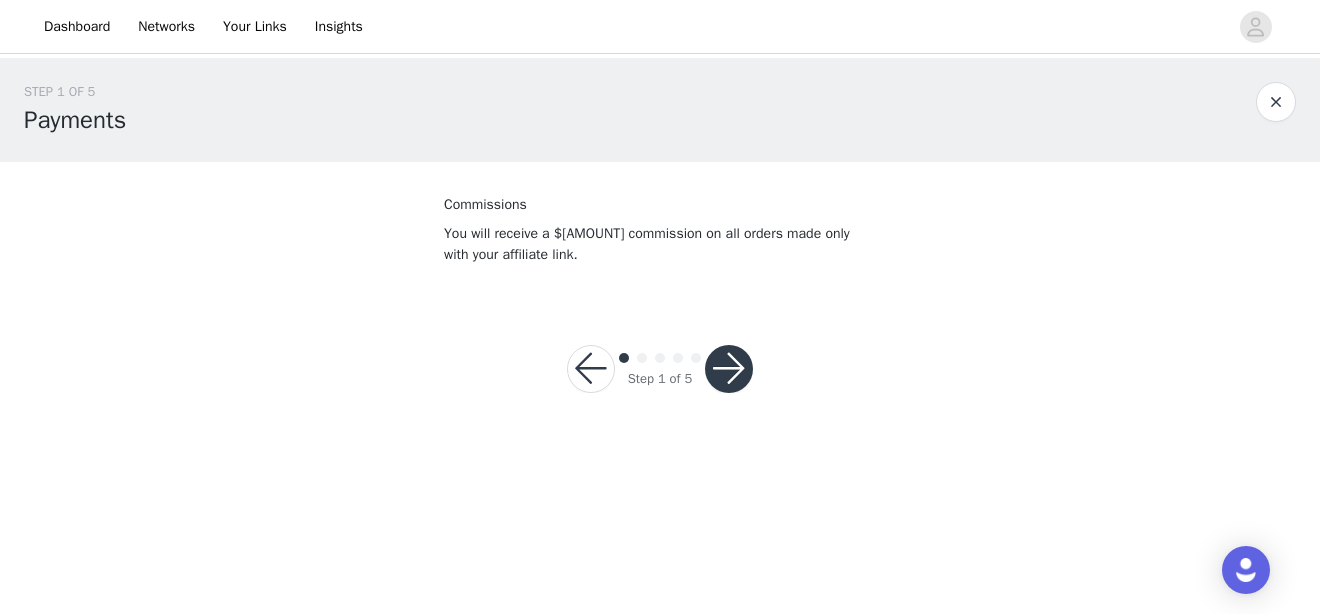 click at bounding box center (729, 369) 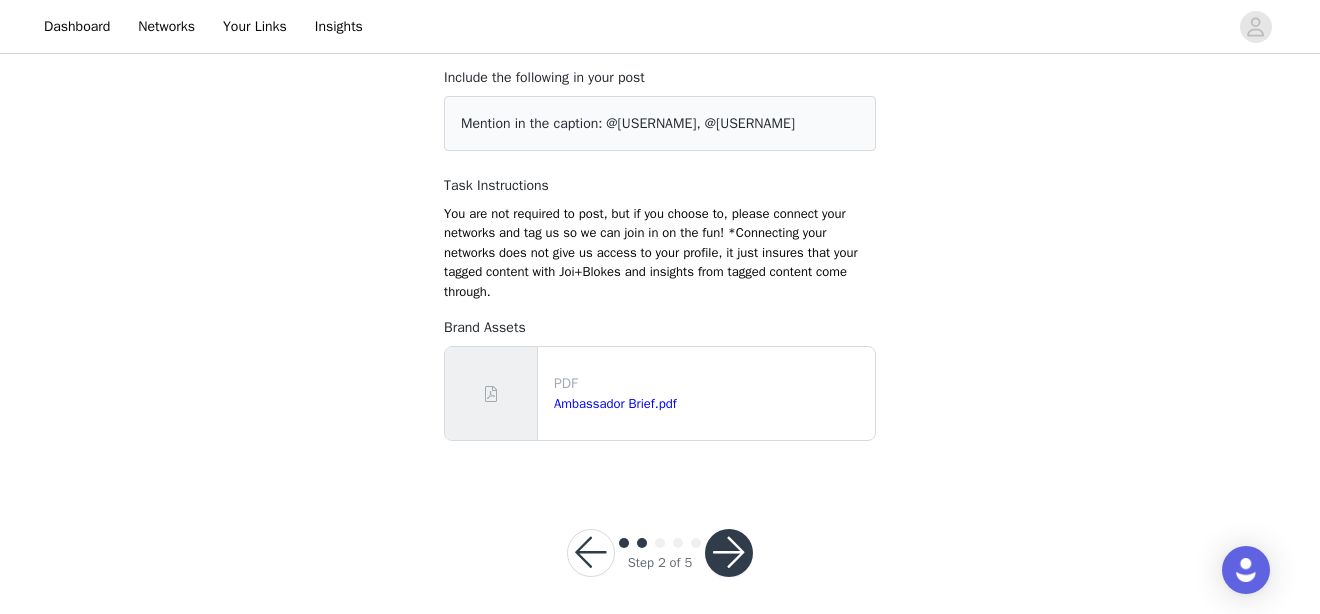scroll, scrollTop: 118, scrollLeft: 0, axis: vertical 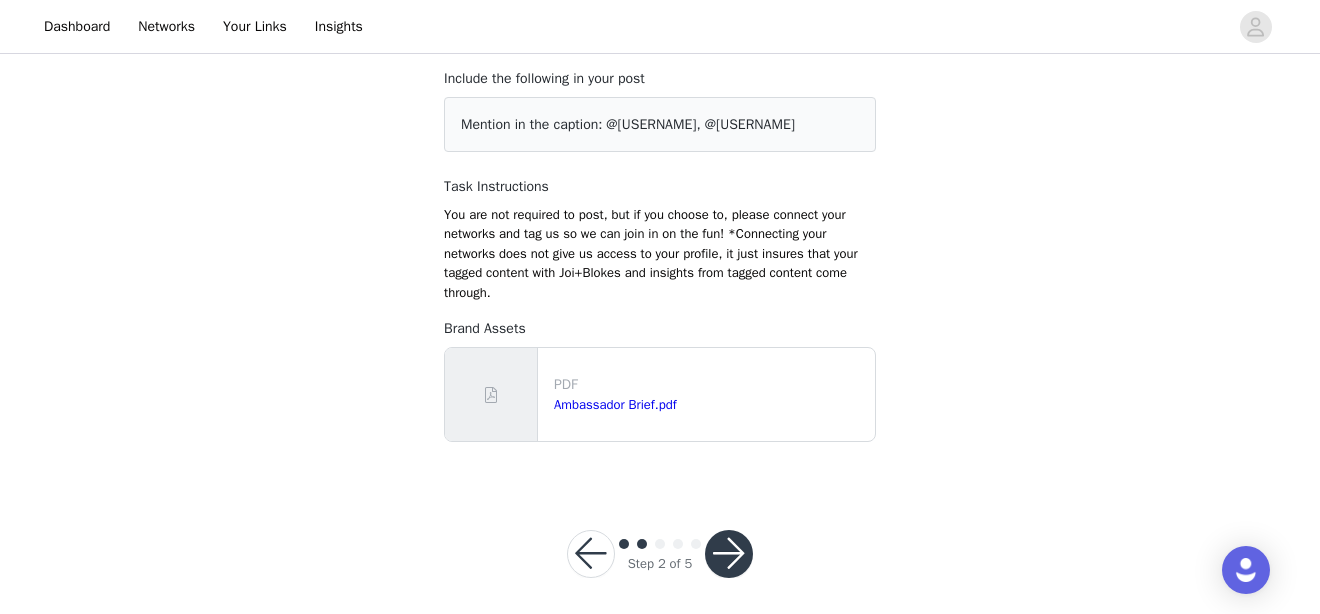 click at bounding box center (729, 554) 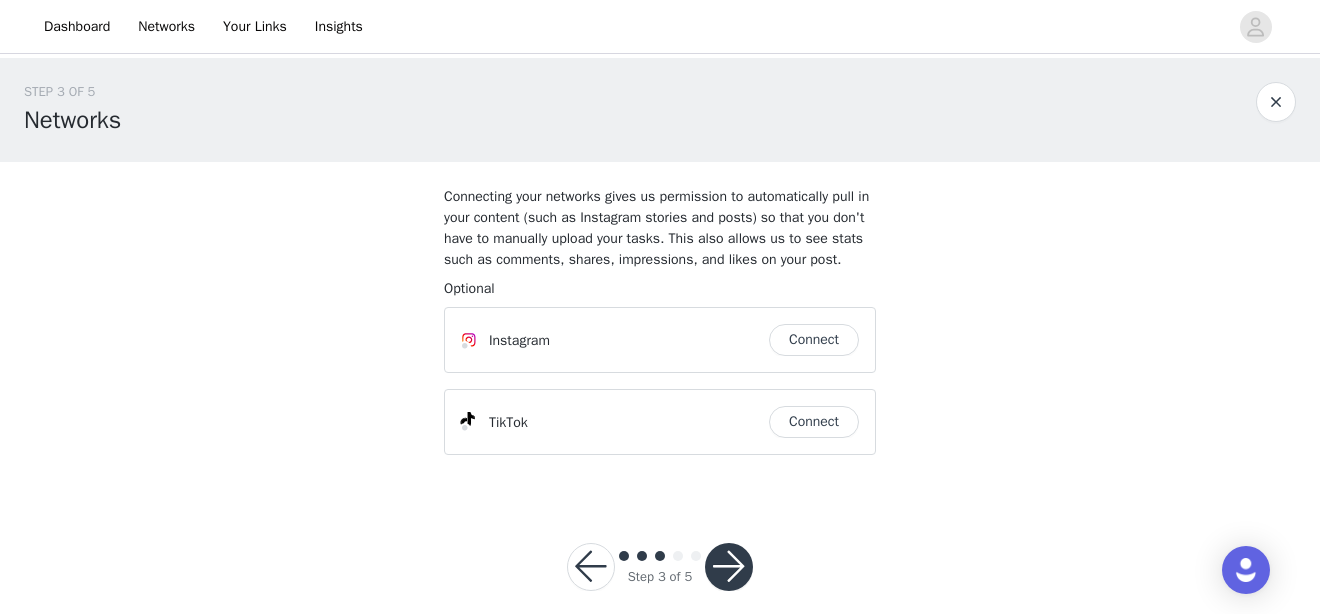 scroll, scrollTop: 45, scrollLeft: 0, axis: vertical 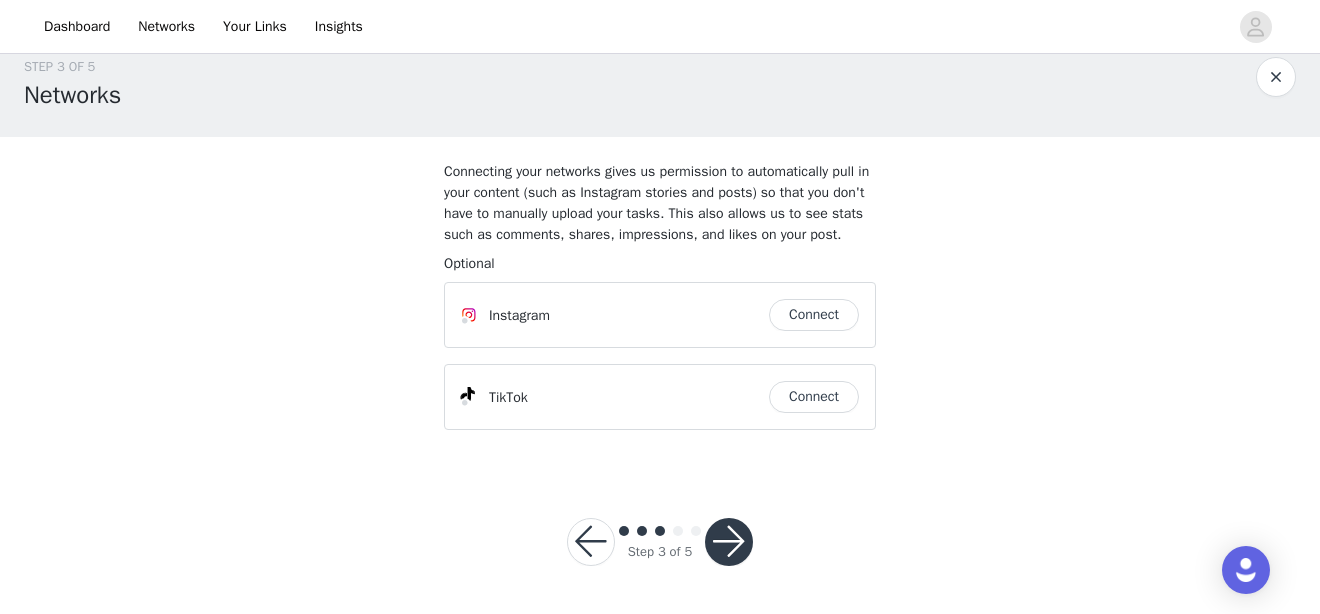 click at bounding box center [729, 542] 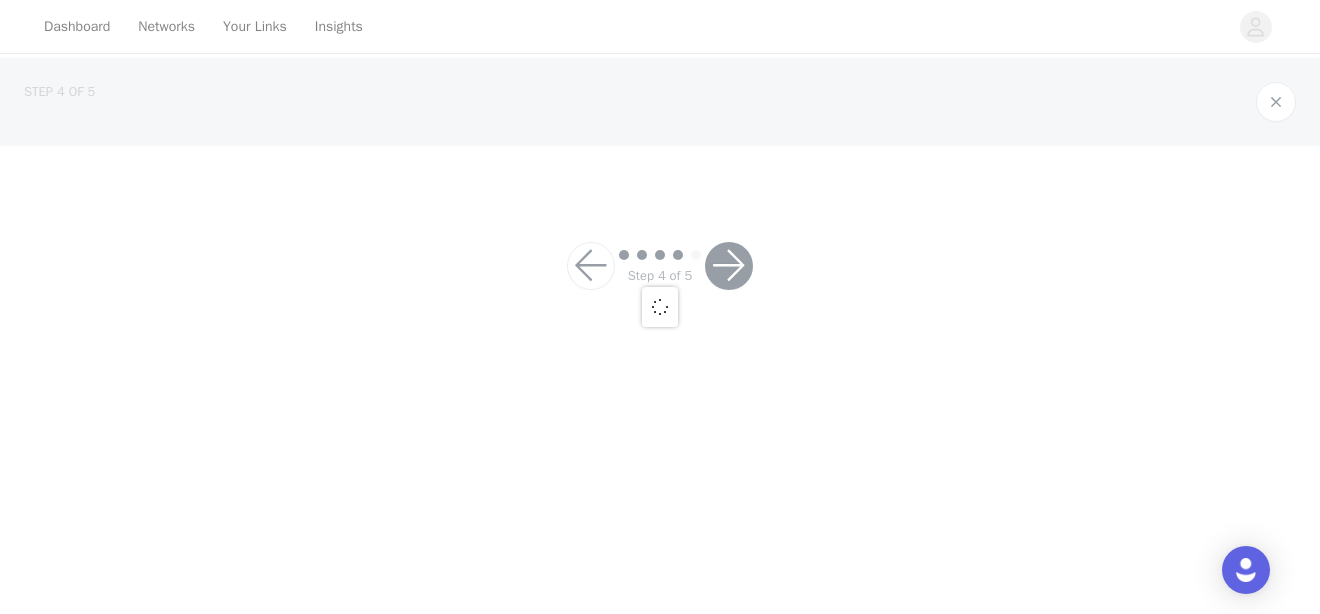 scroll, scrollTop: 0, scrollLeft: 0, axis: both 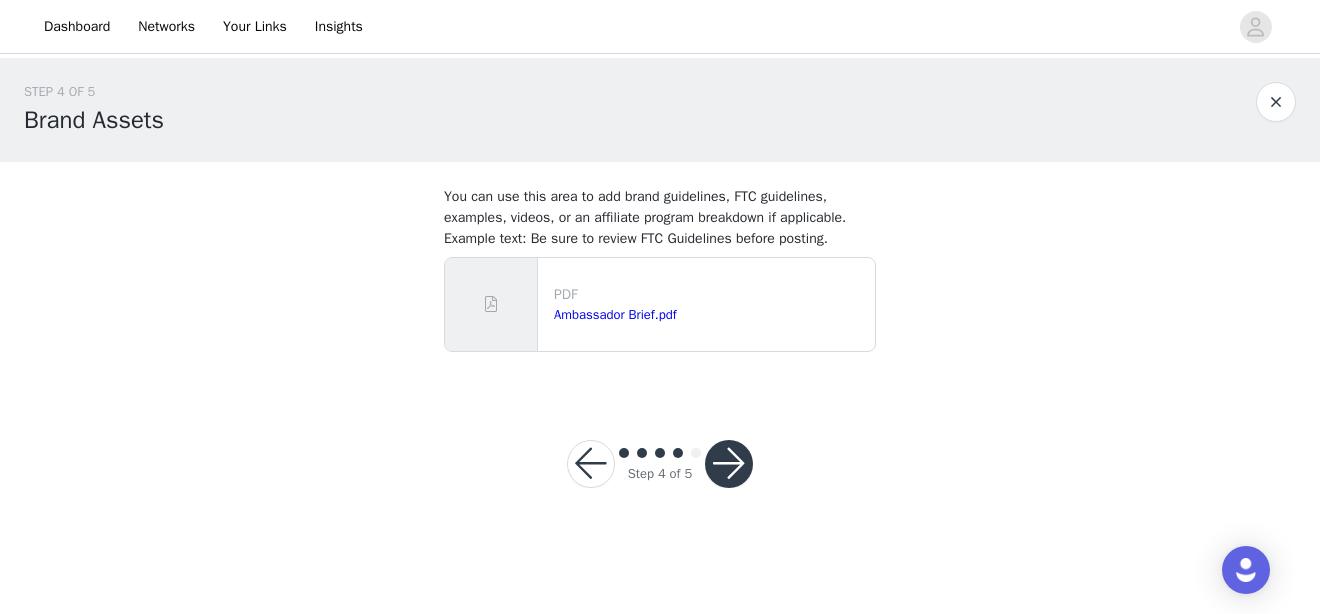click at bounding box center [729, 464] 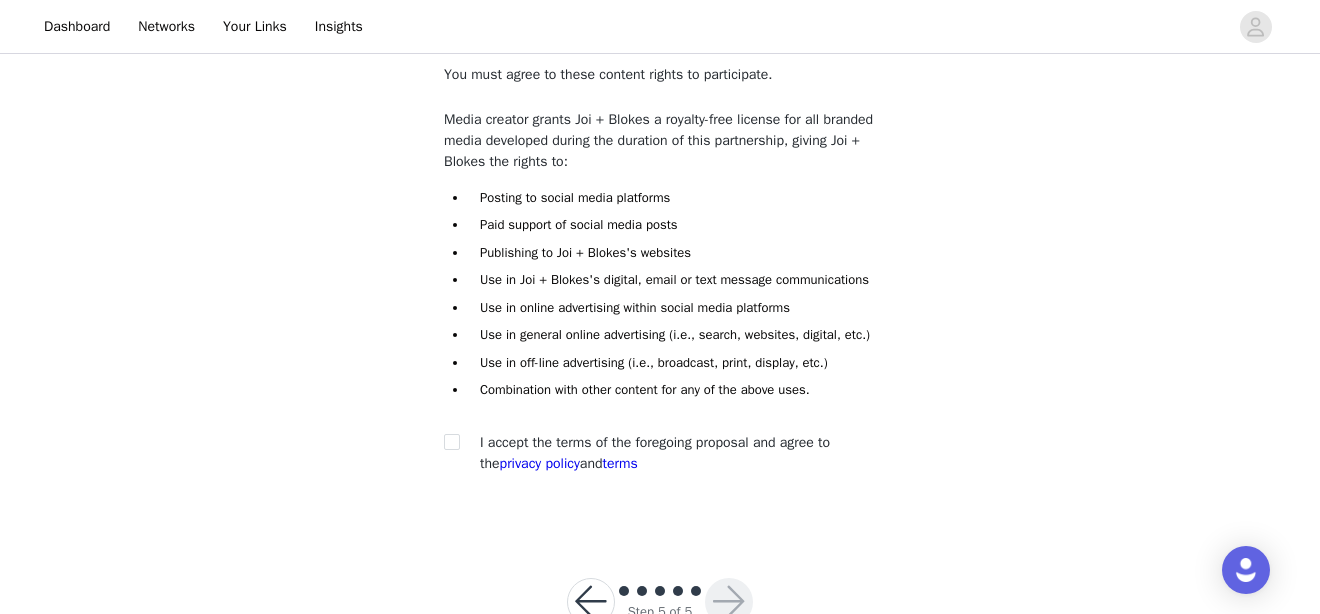 scroll, scrollTop: 220, scrollLeft: 0, axis: vertical 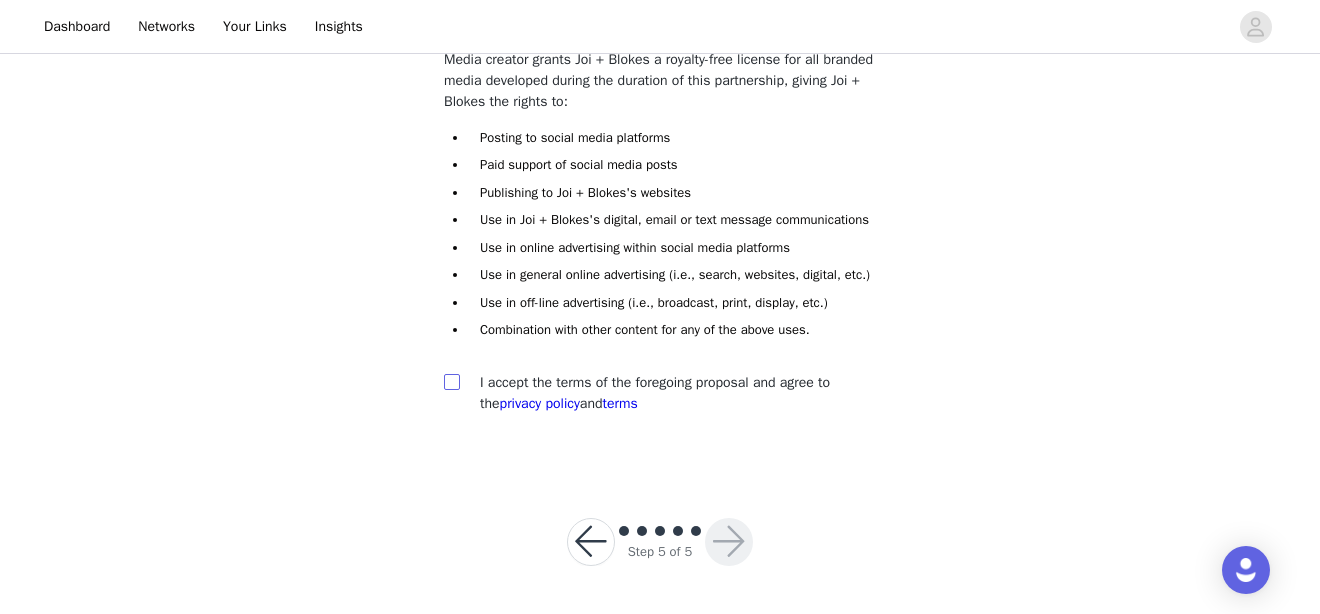 click at bounding box center [451, 381] 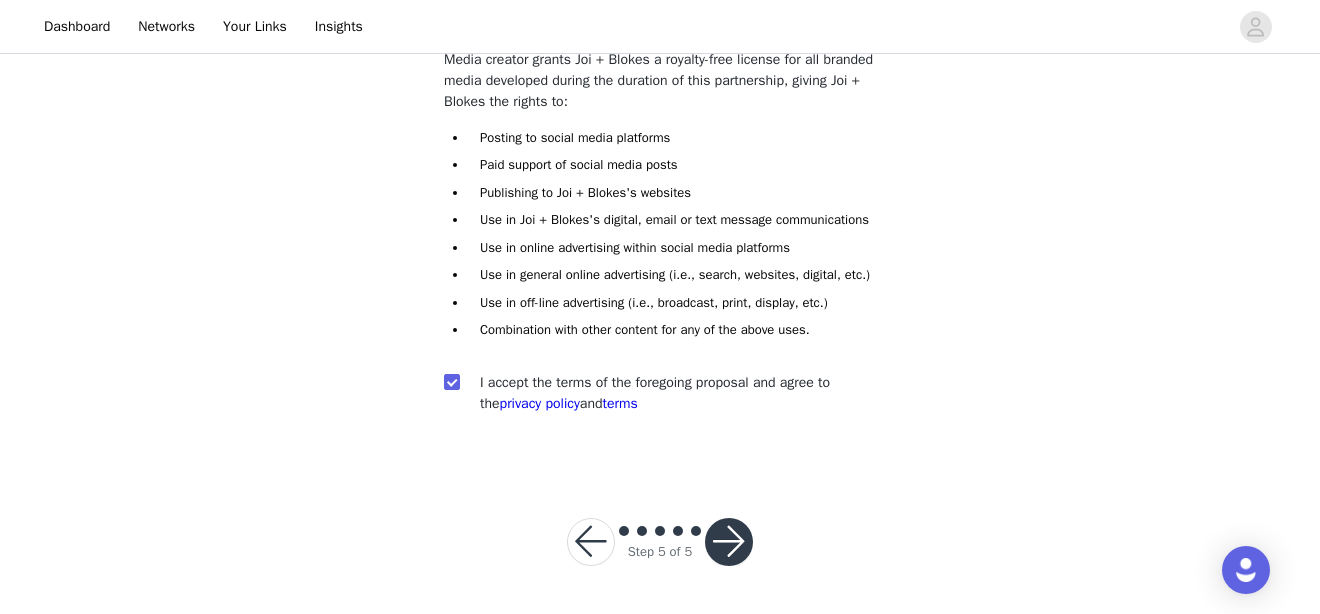 click at bounding box center (729, 542) 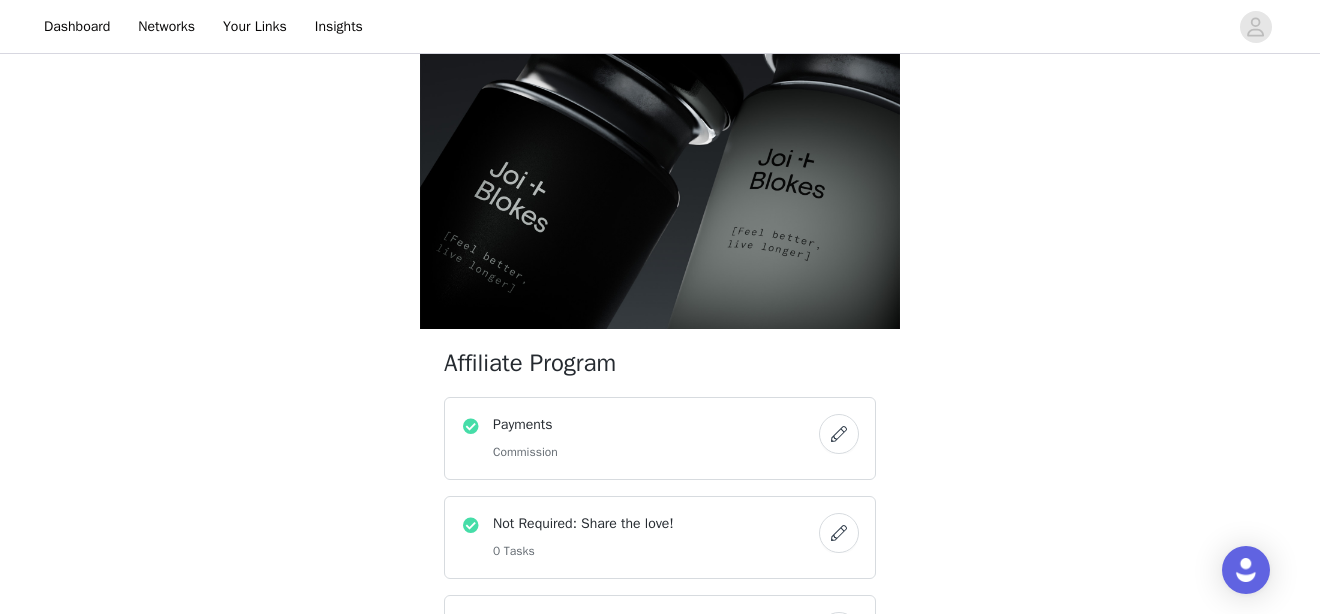 scroll, scrollTop: 139, scrollLeft: 0, axis: vertical 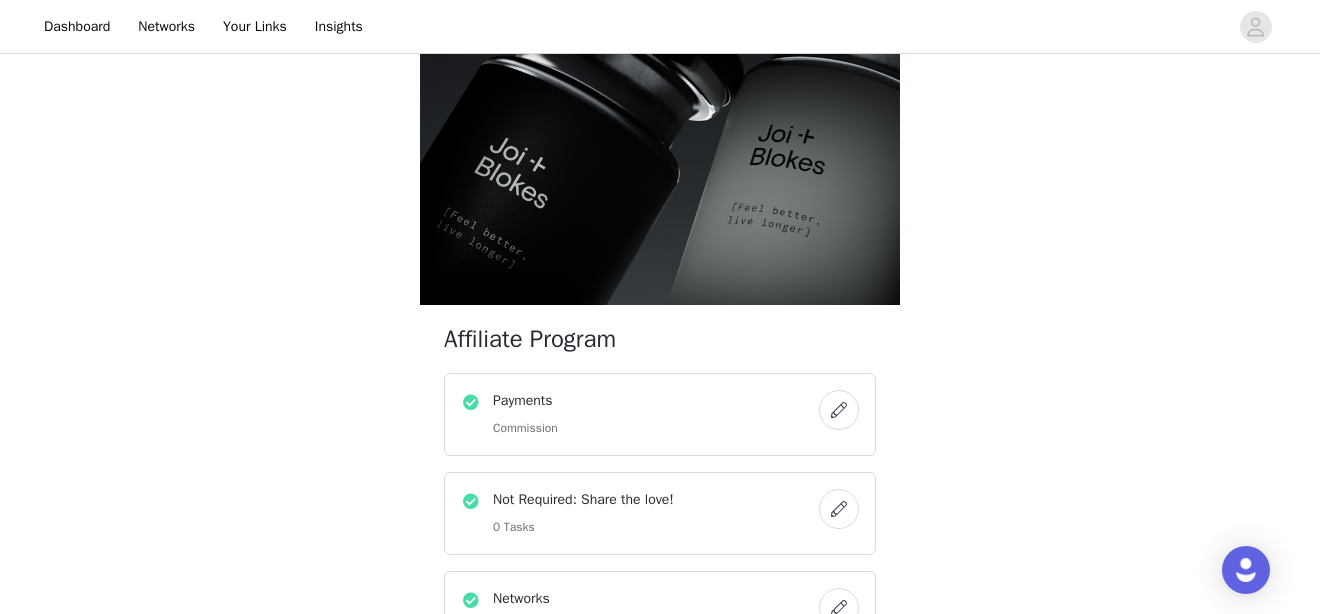 click on "Payments" at bounding box center (525, 400) 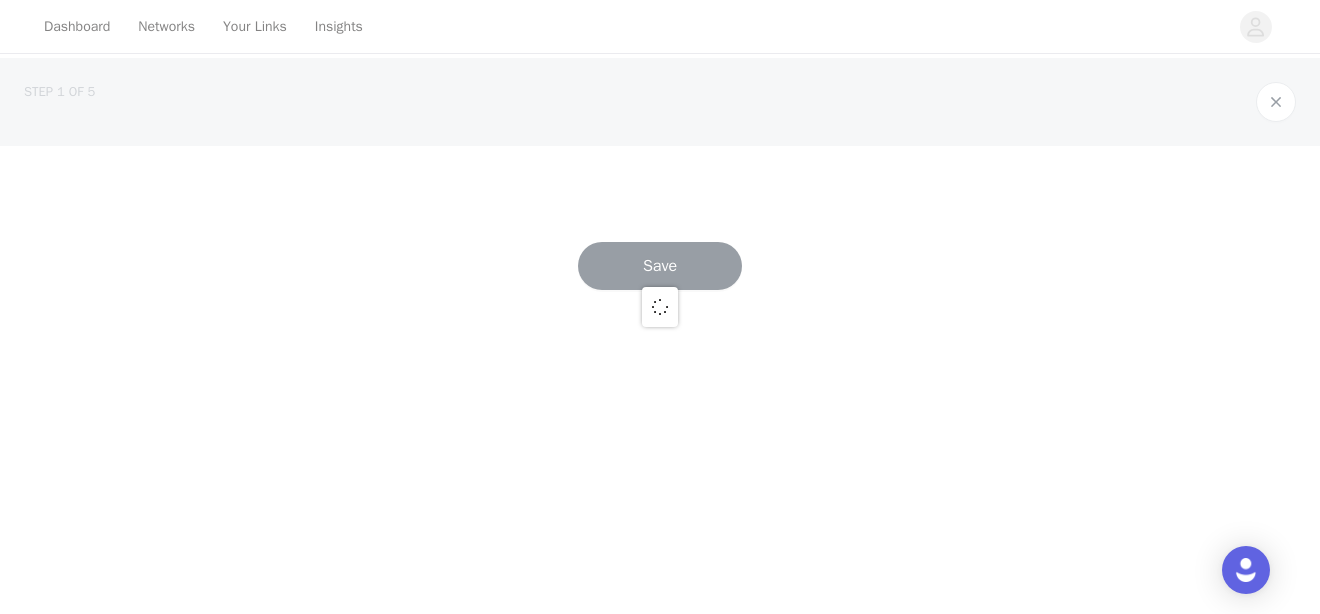 scroll, scrollTop: 0, scrollLeft: 0, axis: both 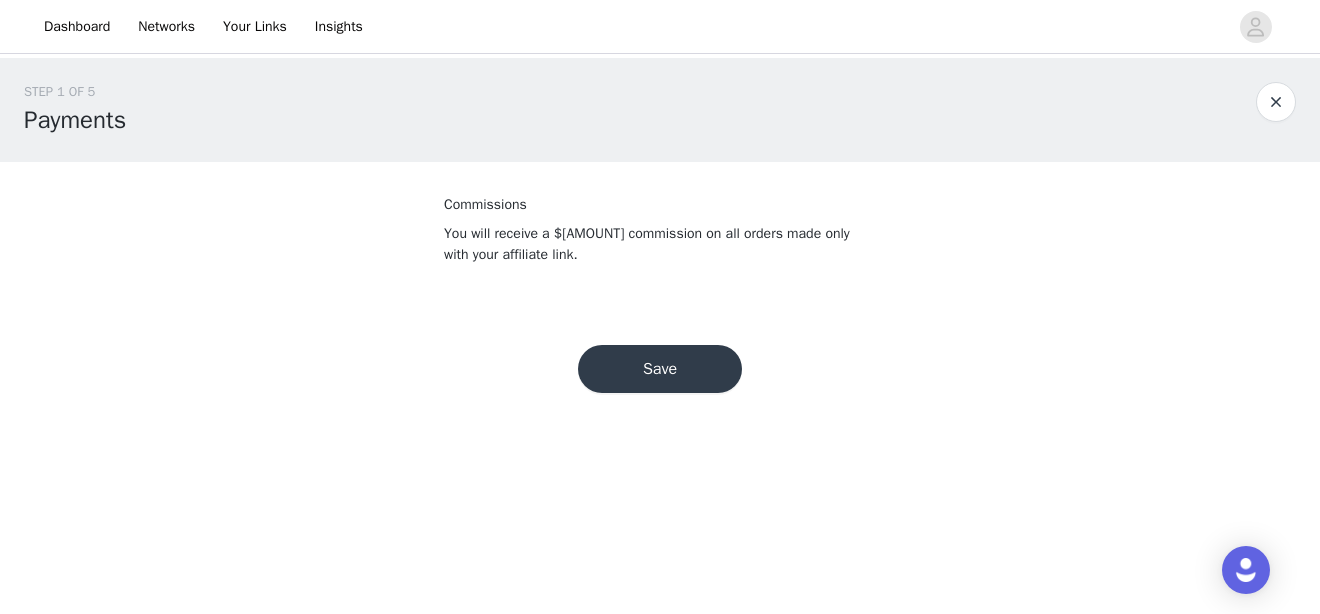 click on "Save" at bounding box center [660, 369] 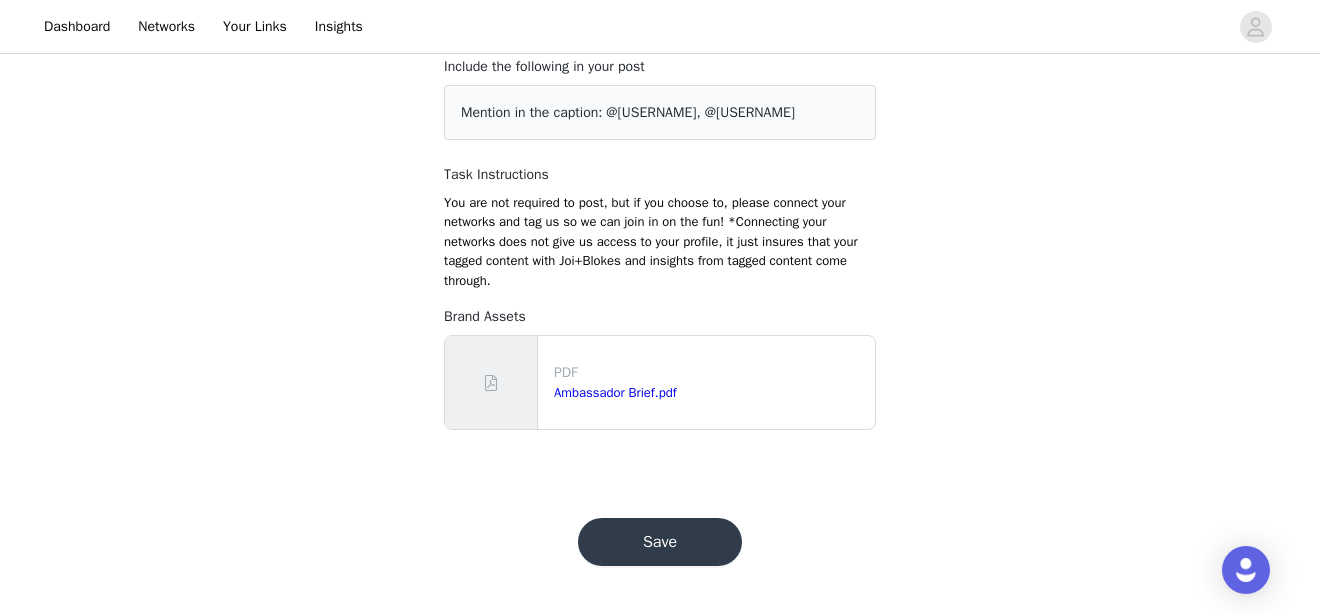 scroll, scrollTop: 0, scrollLeft: 0, axis: both 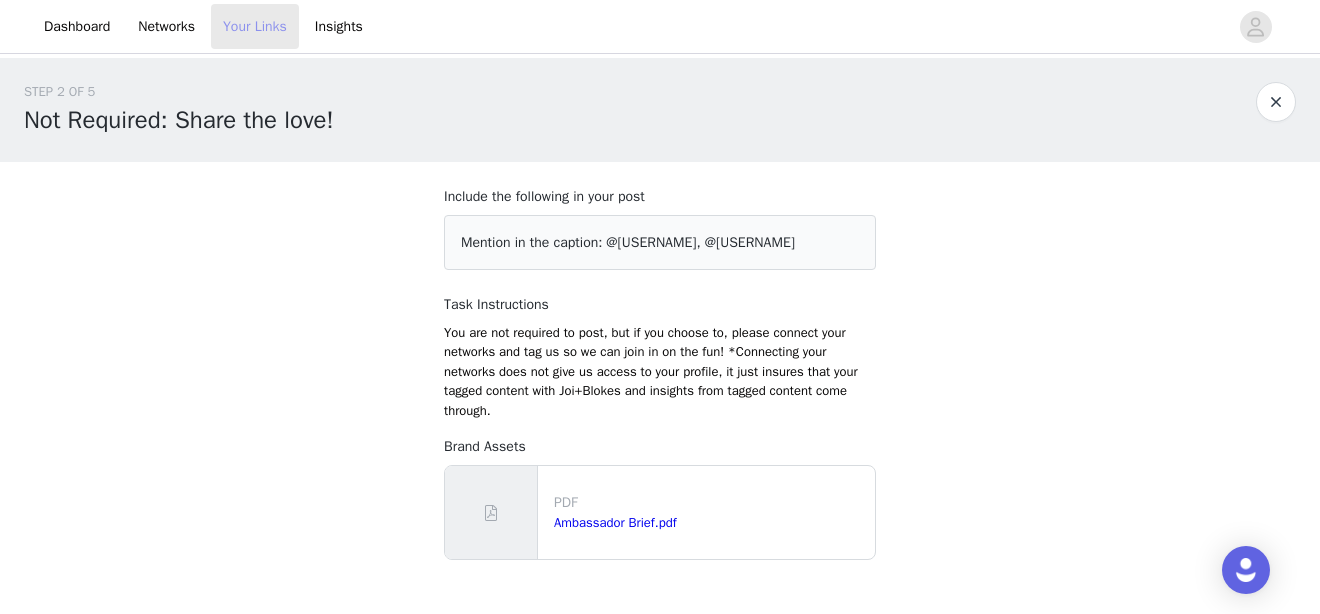 click on "Your Links" at bounding box center (255, 26) 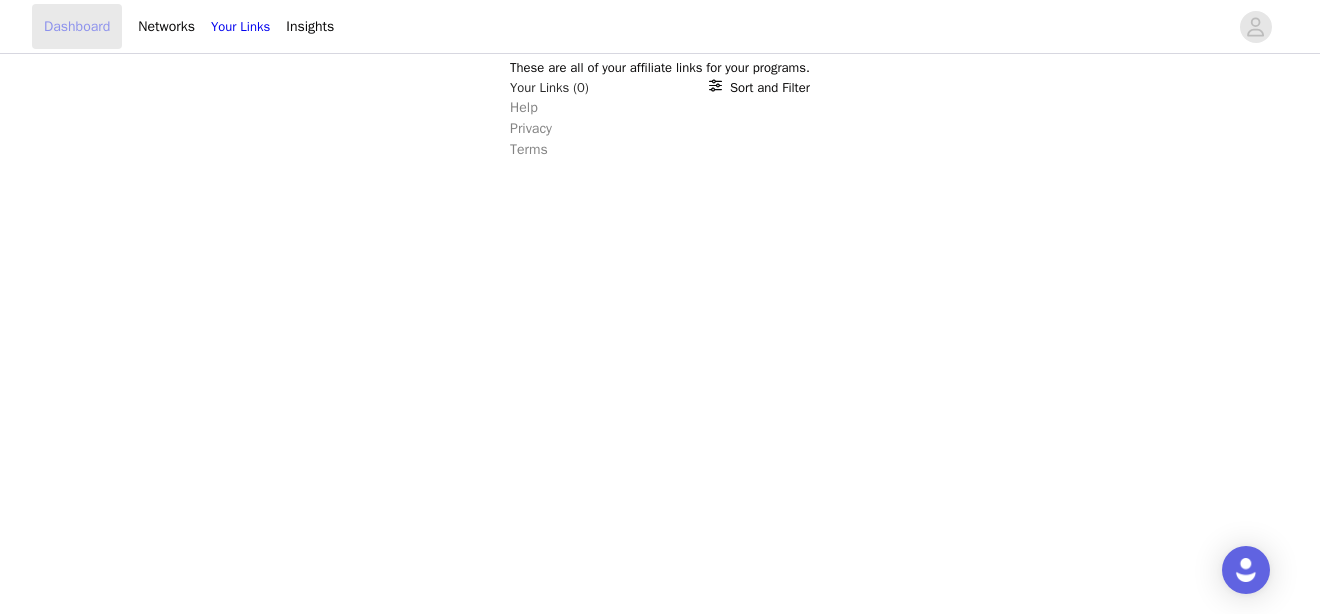 click on "Dashboard" at bounding box center (77, 26) 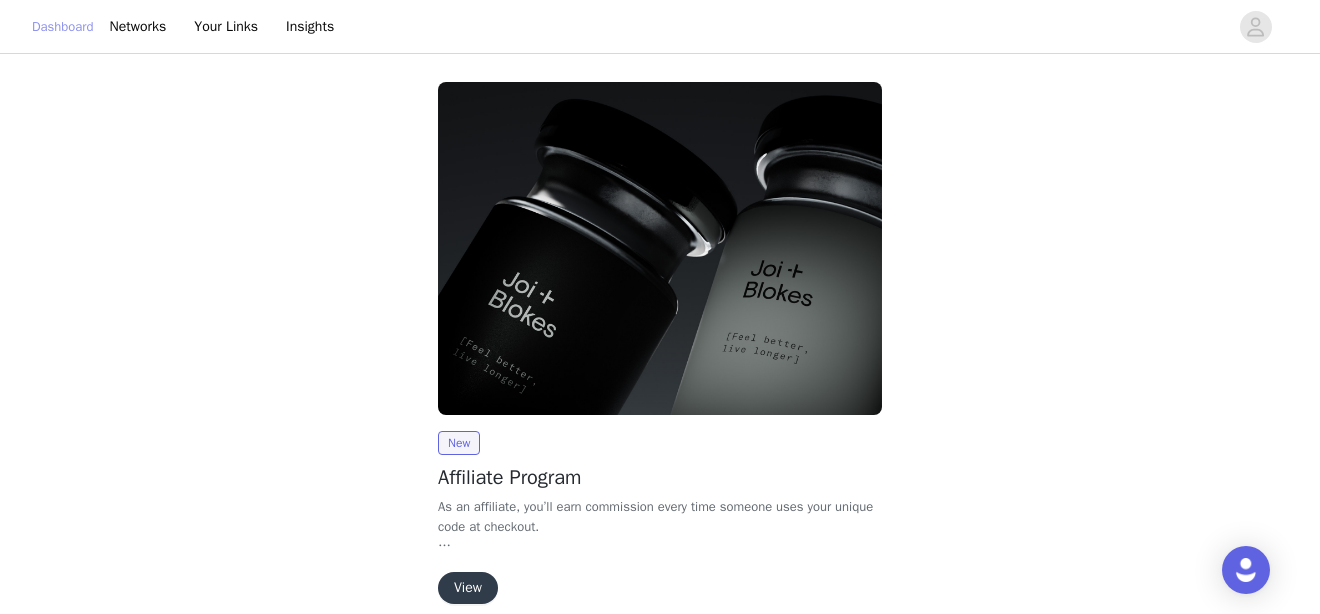 scroll, scrollTop: 90, scrollLeft: 0, axis: vertical 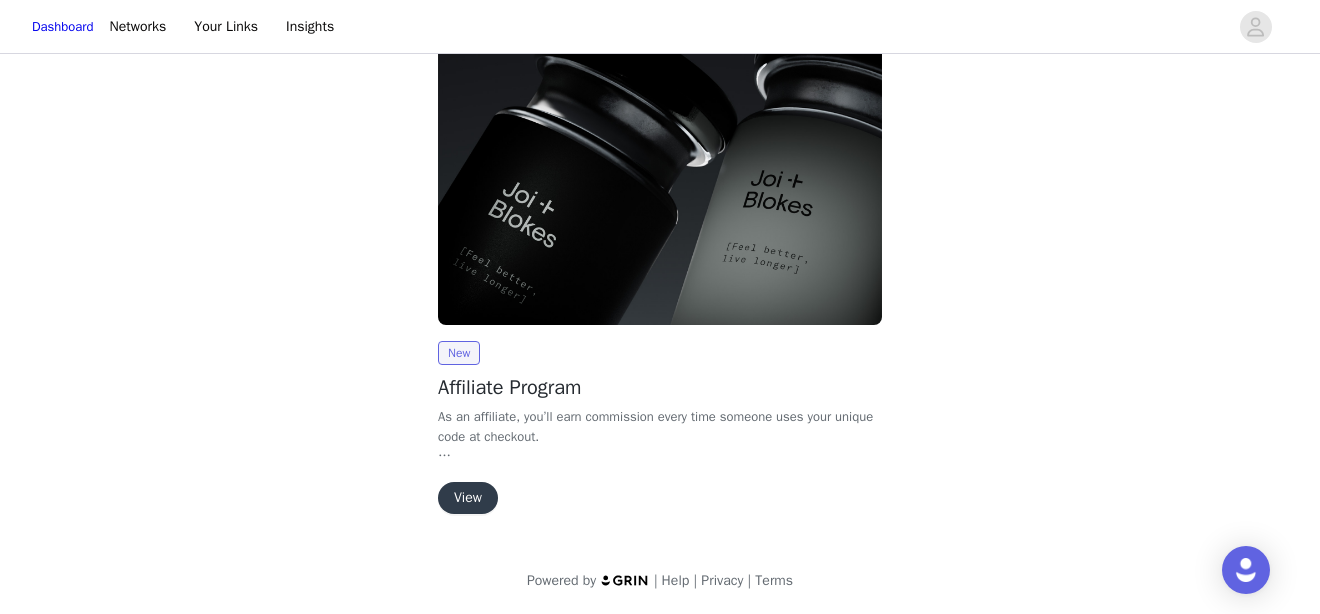 click on "View" at bounding box center (468, 498) 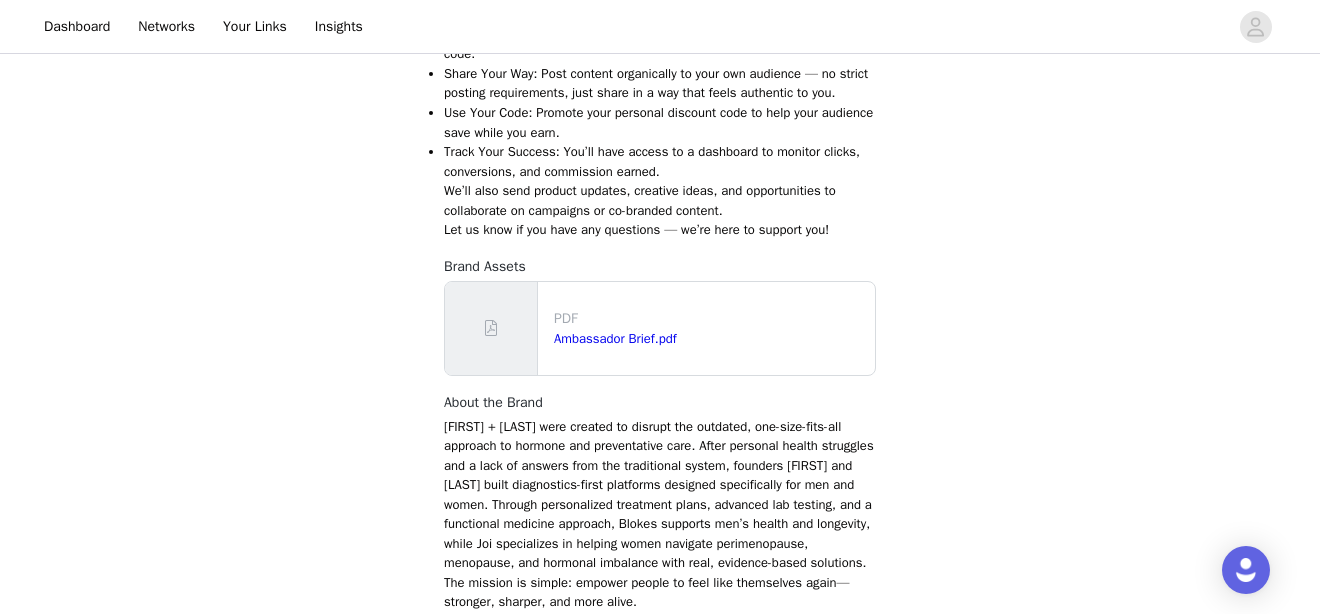 scroll, scrollTop: 660, scrollLeft: 0, axis: vertical 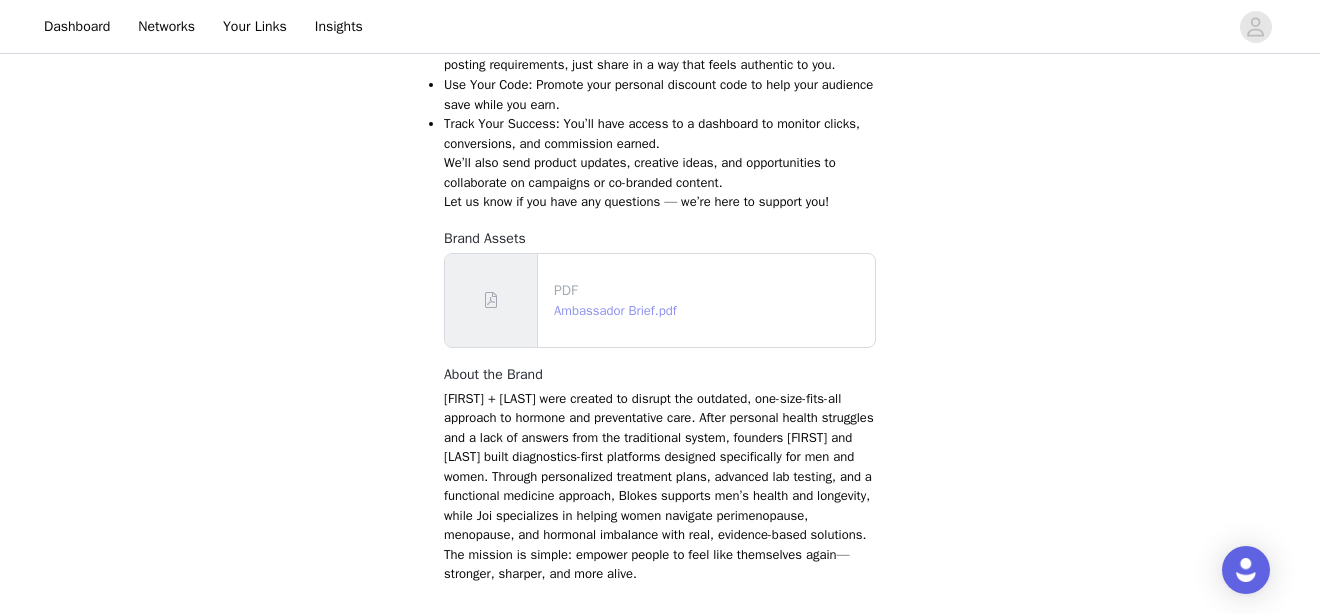 click on "Ambassador Brief.pdf" at bounding box center (615, 310) 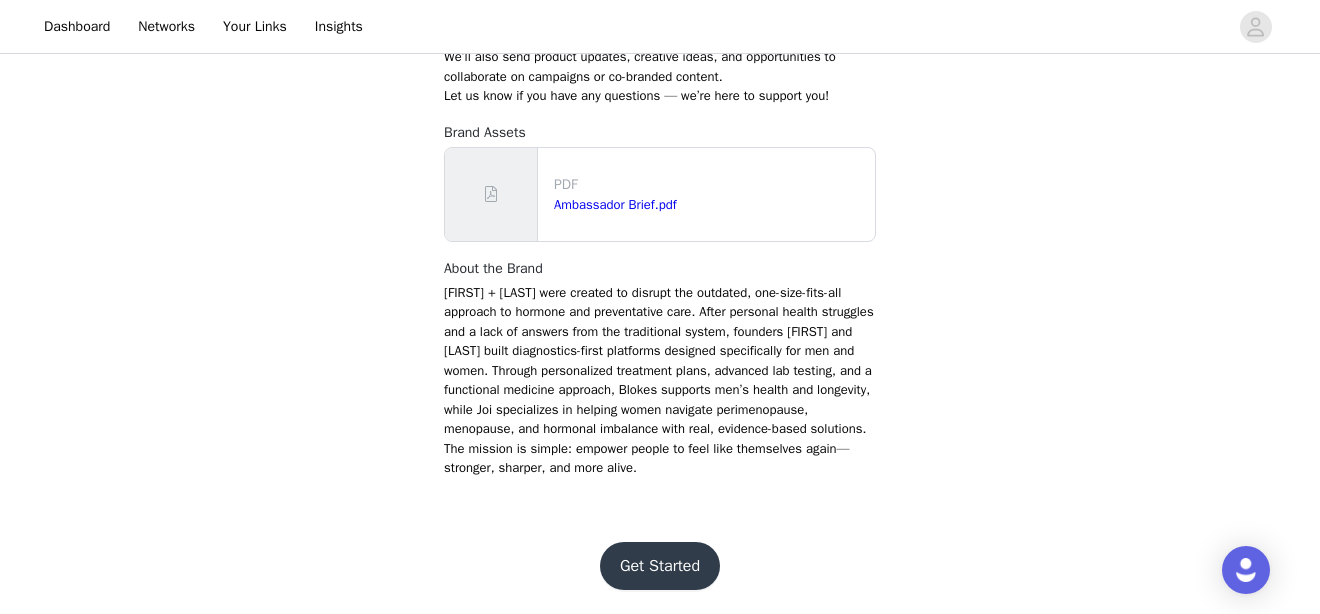 click on "Get Started" at bounding box center (660, 566) 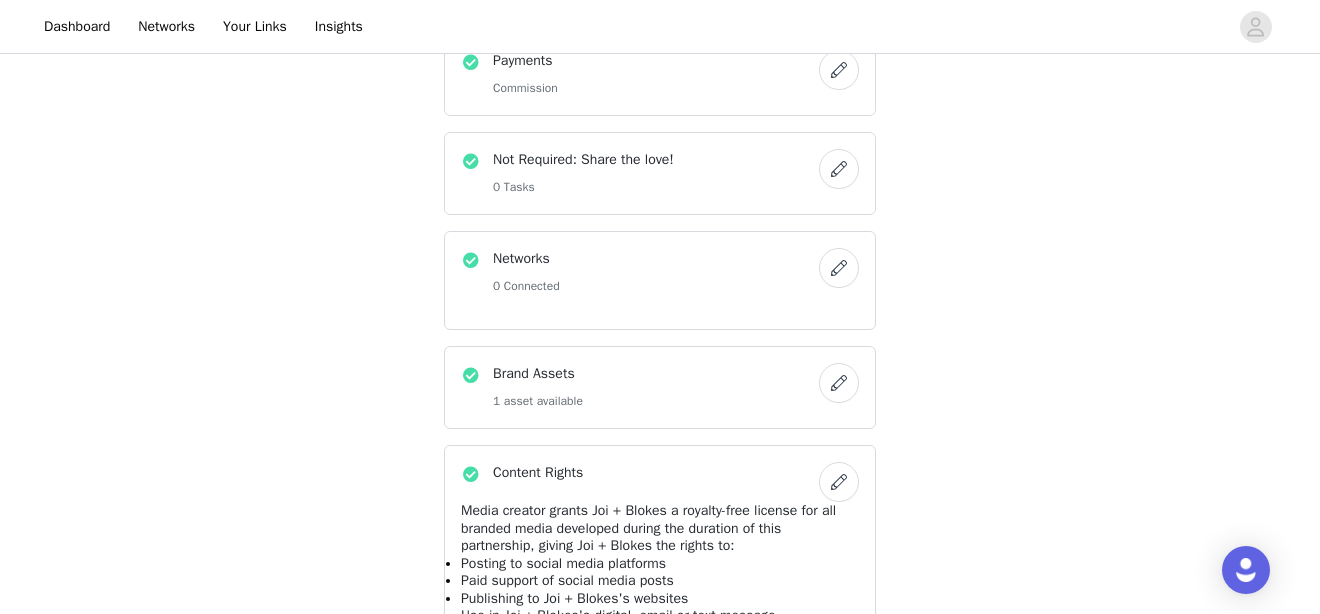 scroll, scrollTop: 507, scrollLeft: 0, axis: vertical 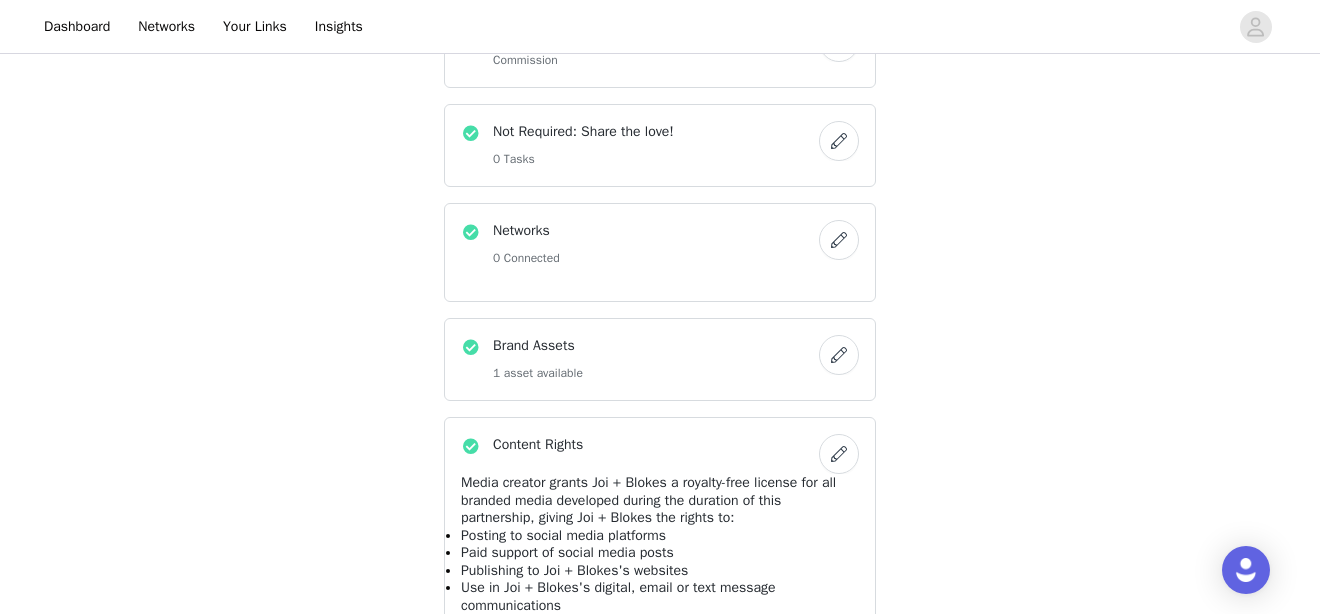 click on "Brand Assets   1 asset available" at bounding box center (538, 359) 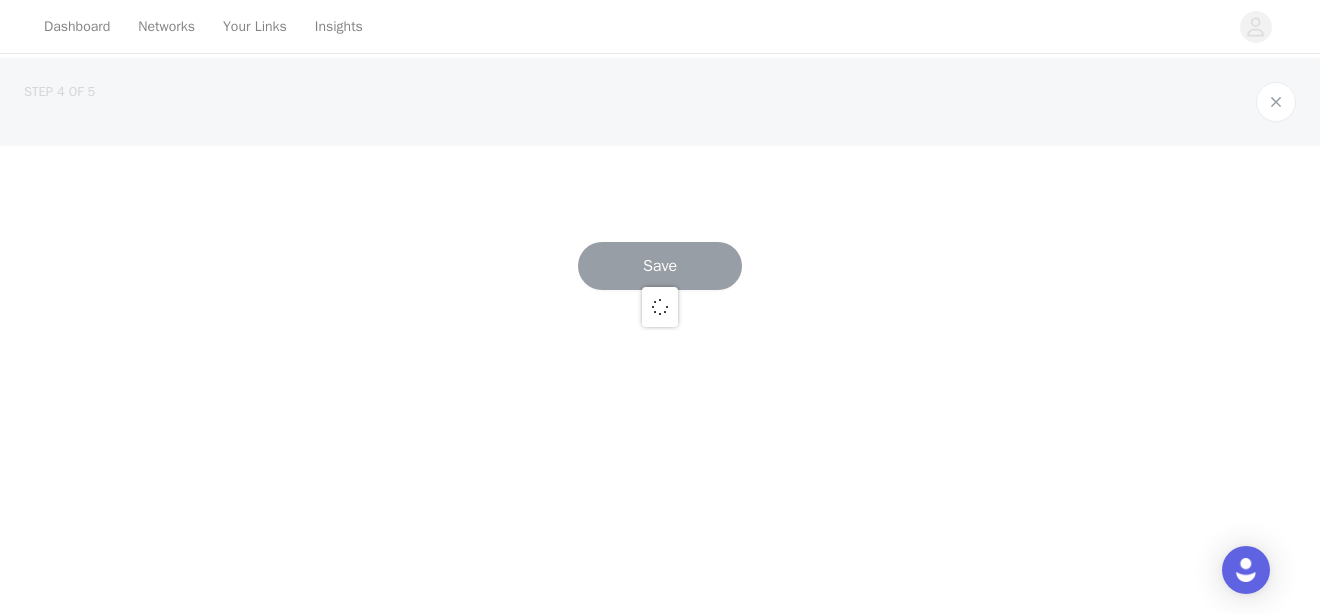 scroll, scrollTop: 0, scrollLeft: 0, axis: both 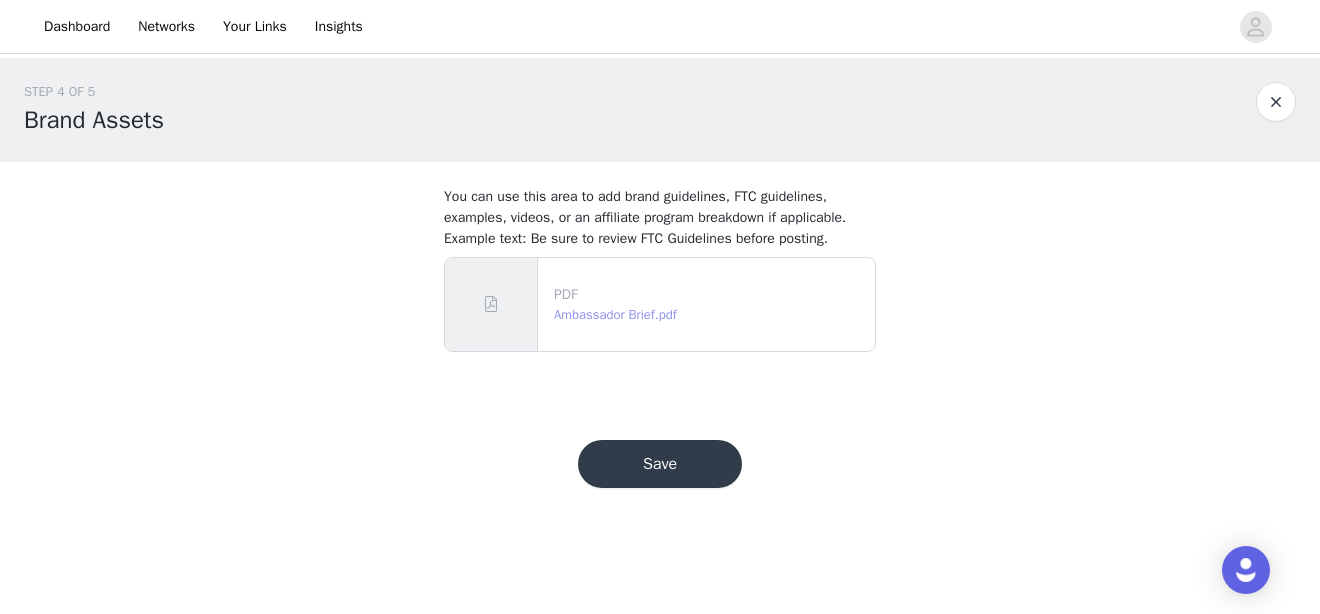 click on "Ambassador Brief.pdf" at bounding box center (615, 314) 